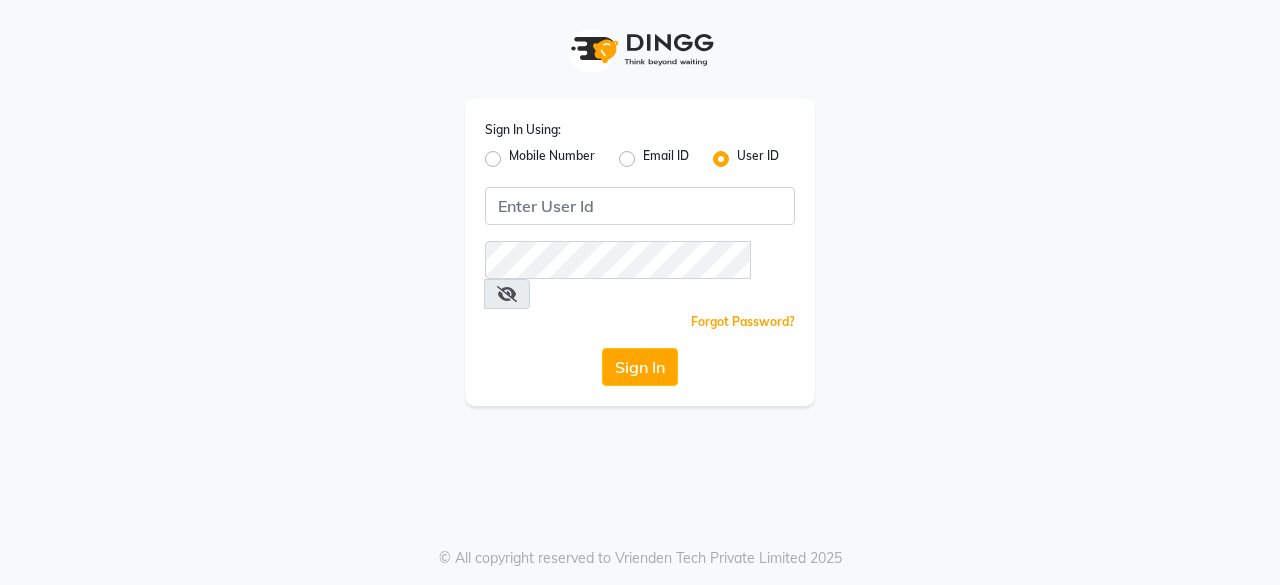 scroll, scrollTop: 0, scrollLeft: 0, axis: both 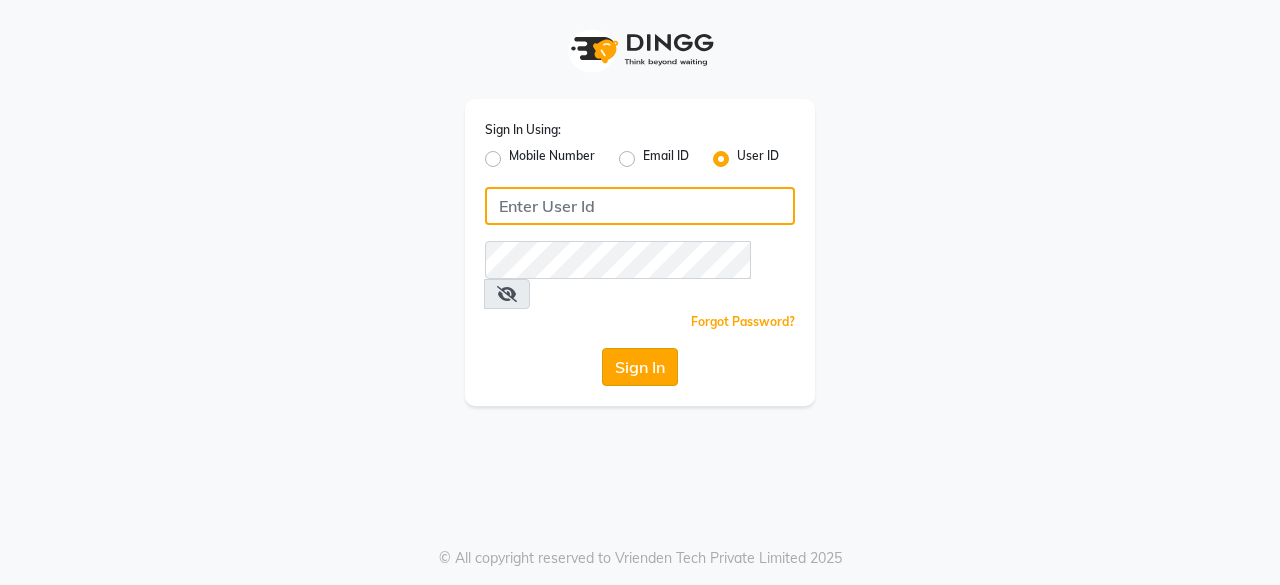 type on "Sreediya" 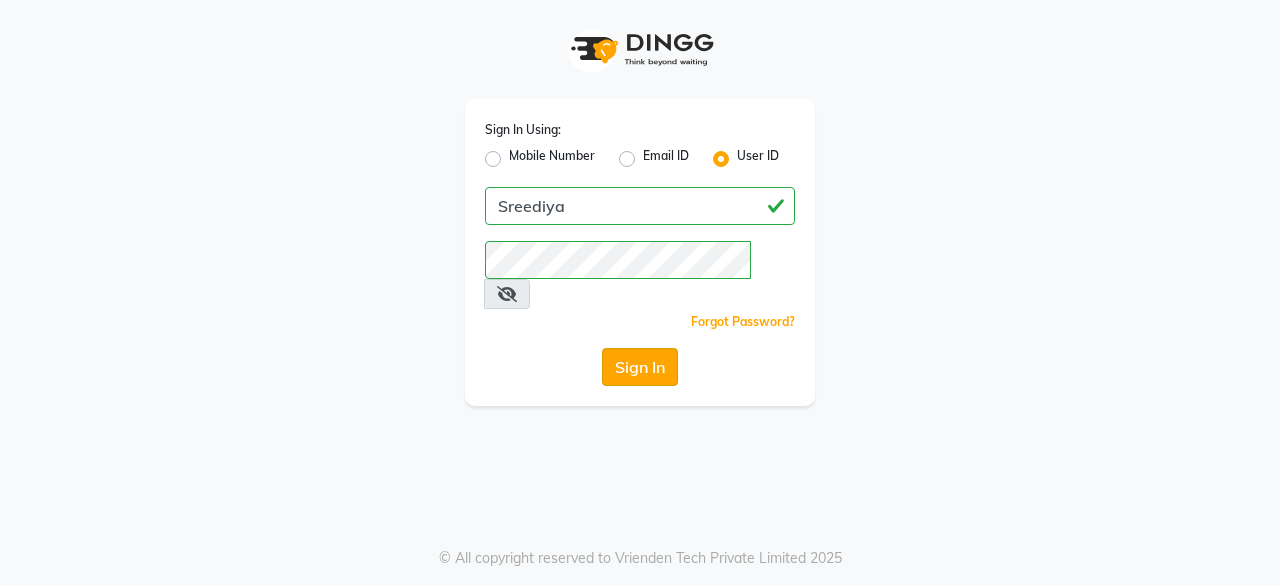 click on "Sign In" 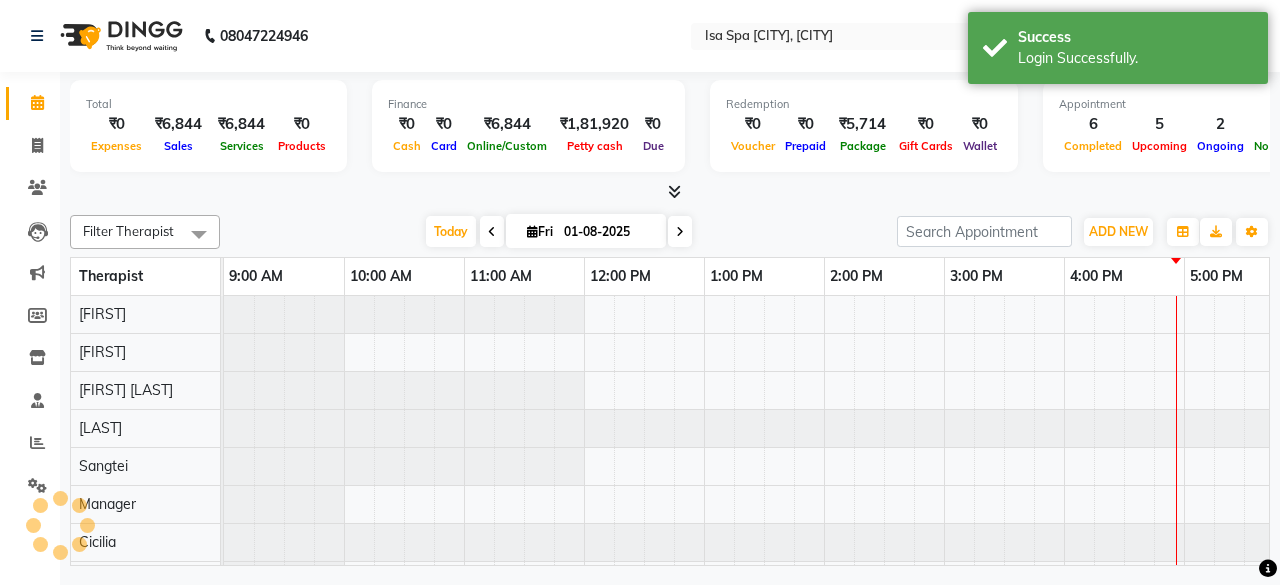 select on "en" 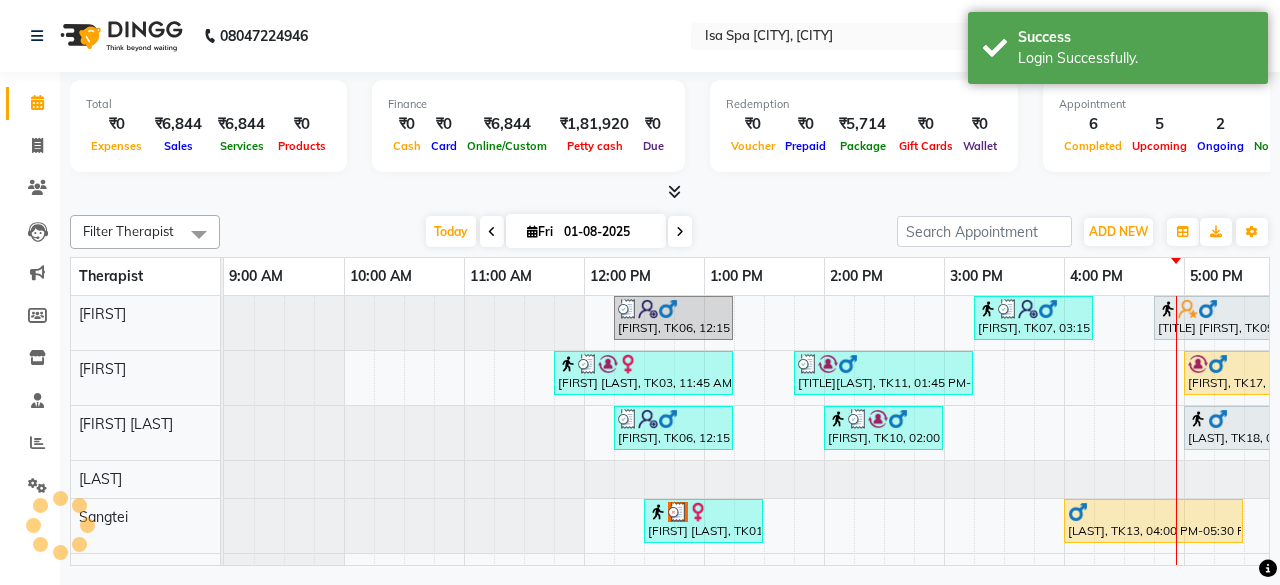 scroll, scrollTop: 0, scrollLeft: 0, axis: both 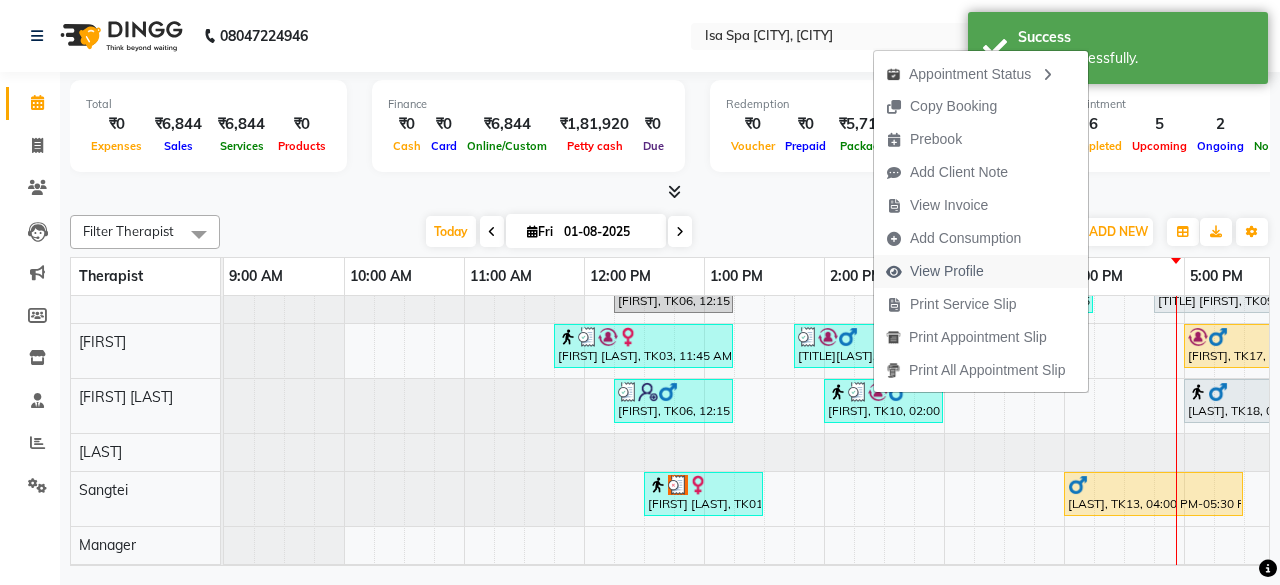 click on "View Profile" at bounding box center (947, 271) 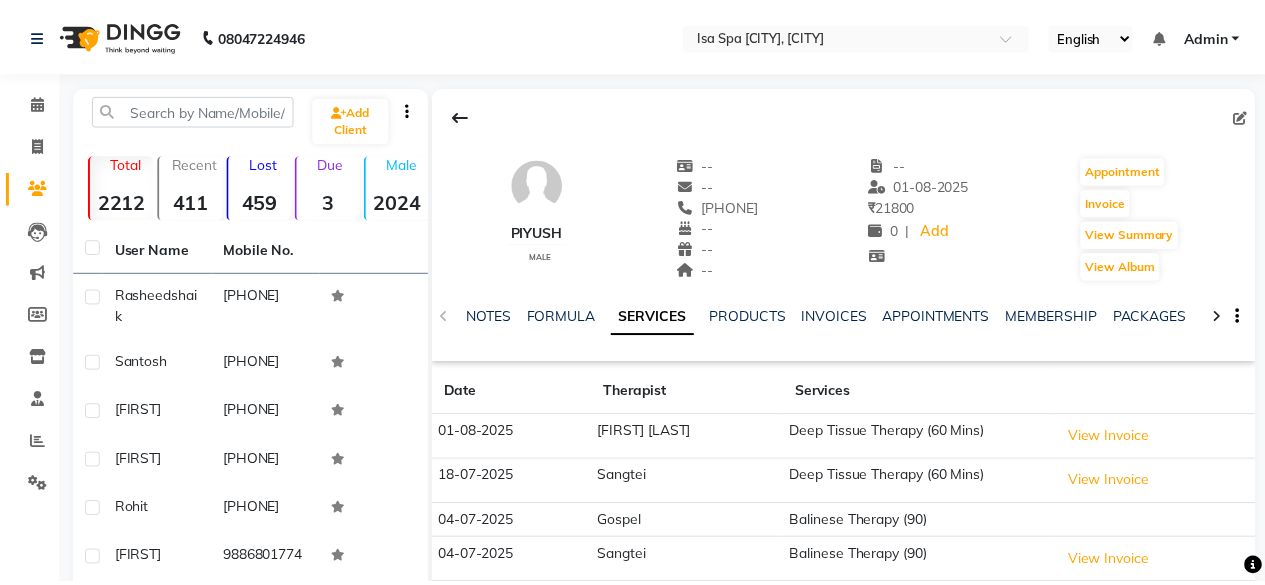 scroll, scrollTop: 0, scrollLeft: 0, axis: both 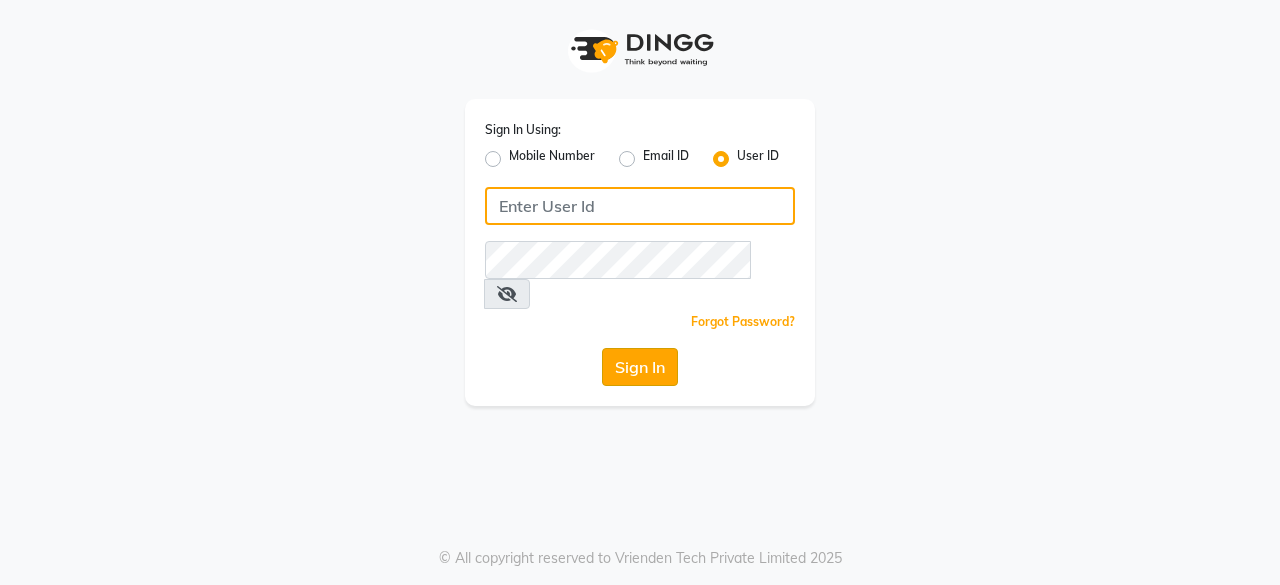 type on "Sreediya" 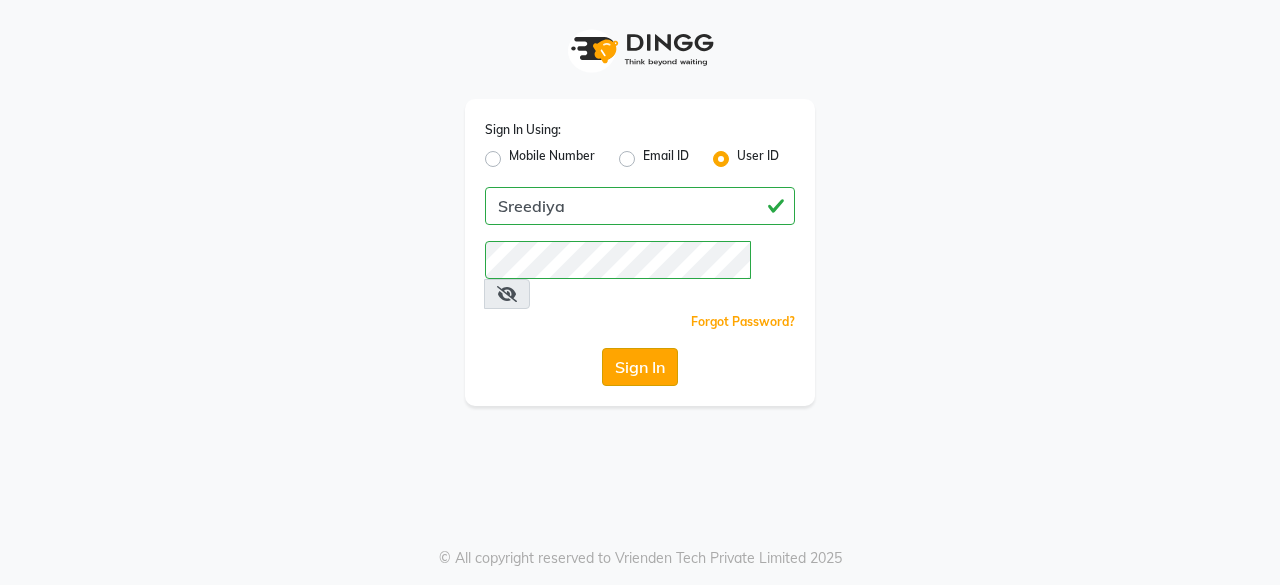 click on "Sign In" 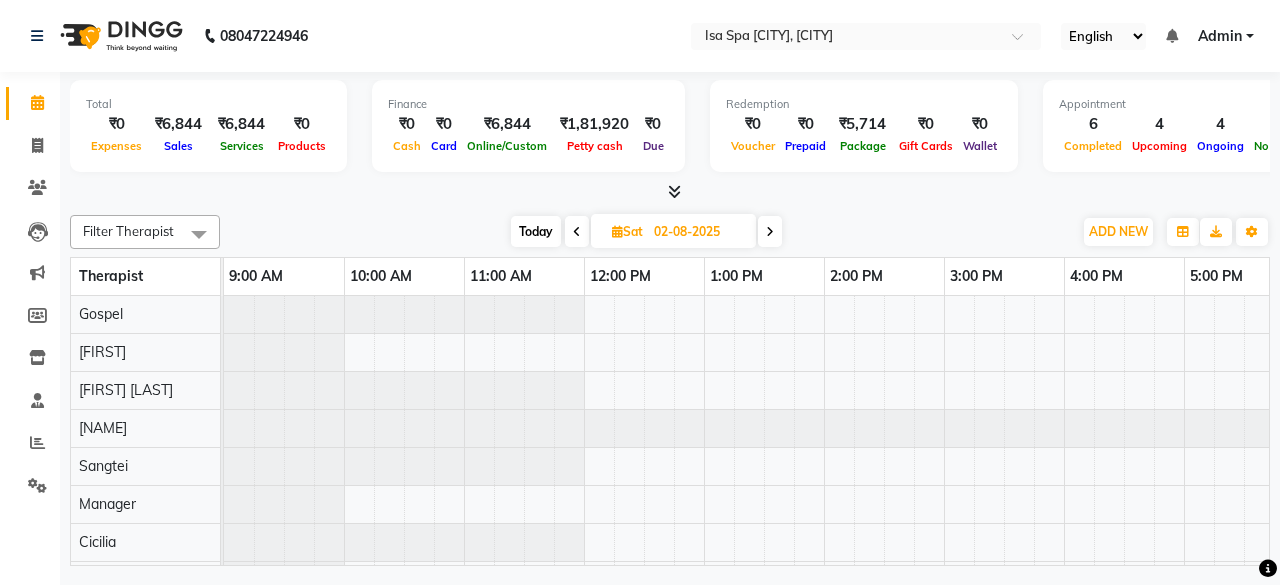scroll, scrollTop: 0, scrollLeft: 0, axis: both 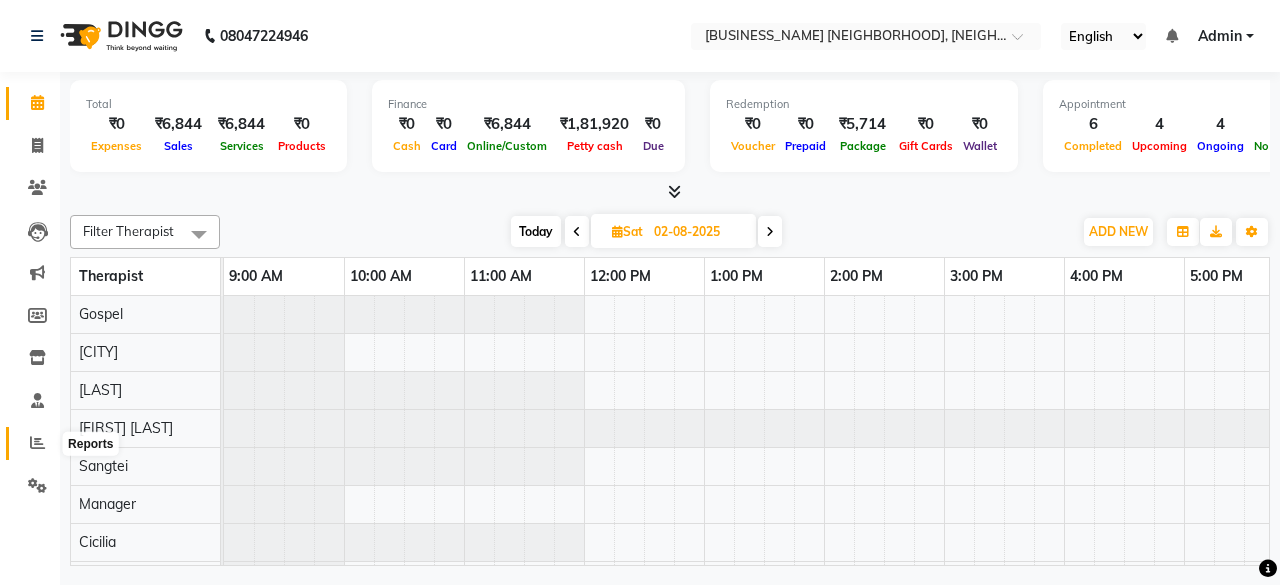 click 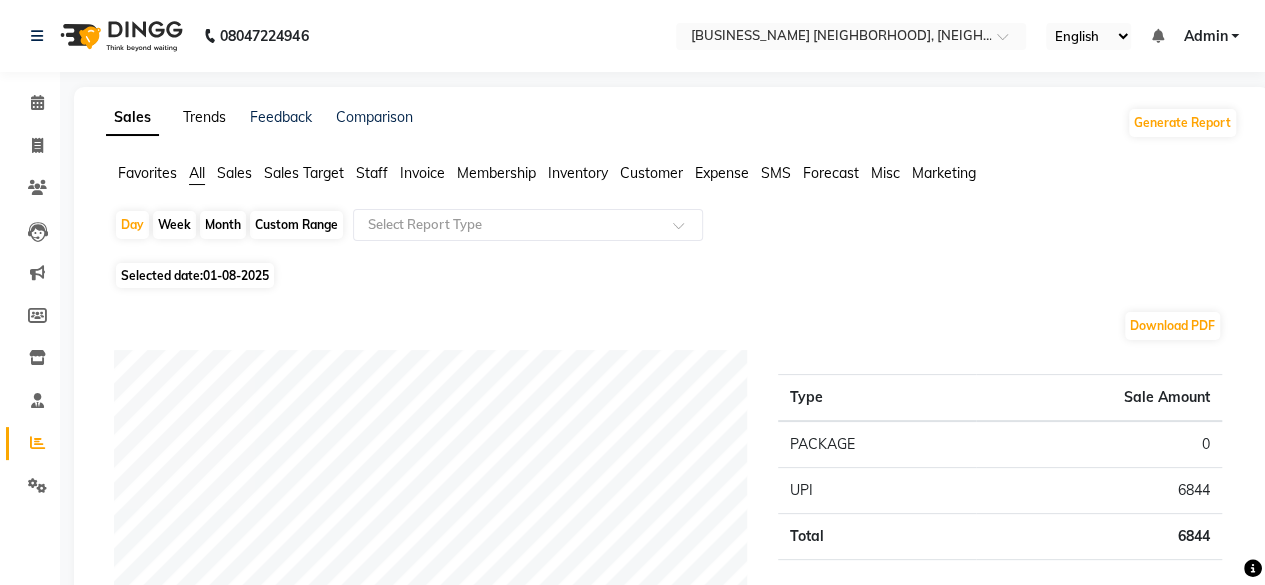 click on "Trends" 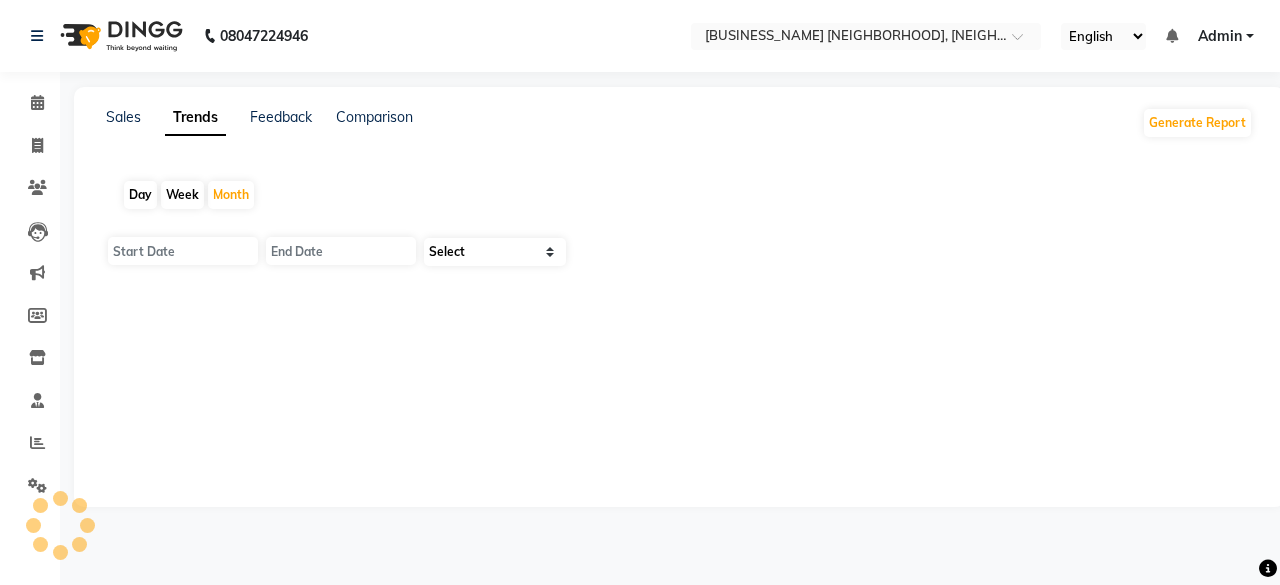type on "01-08-2025" 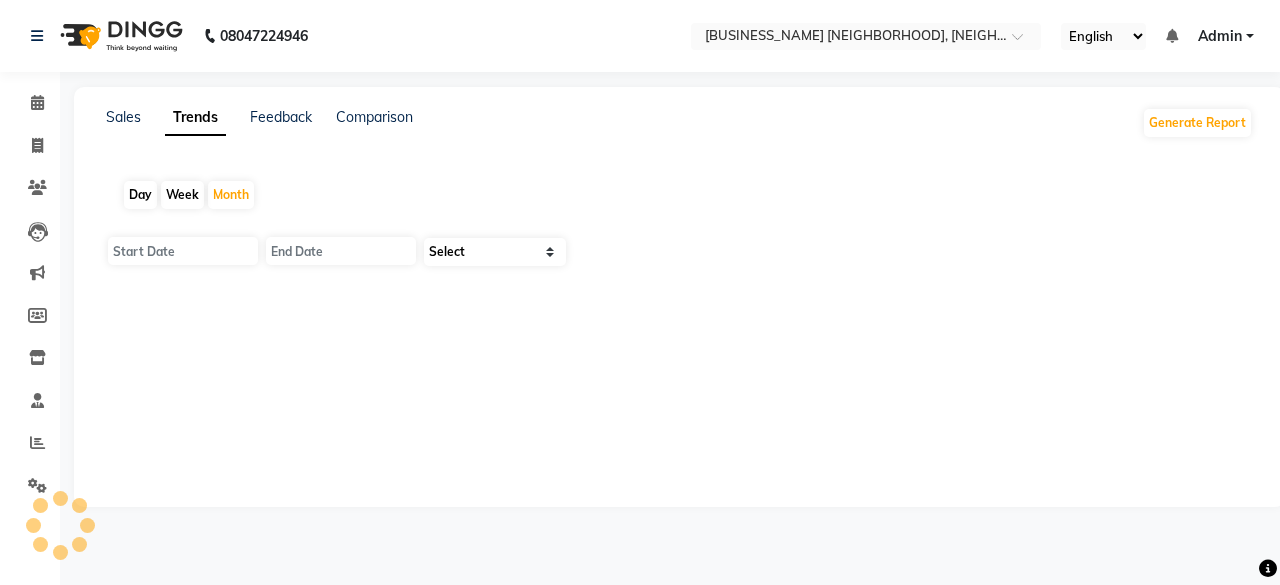 type on "31-08-2025" 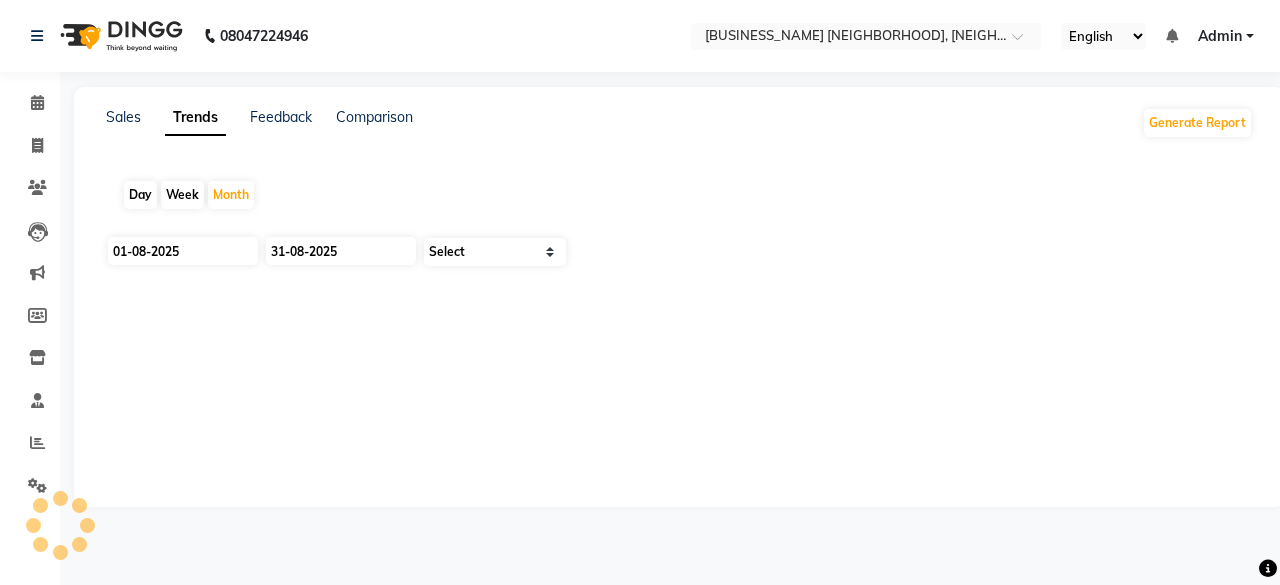 select on "by_client" 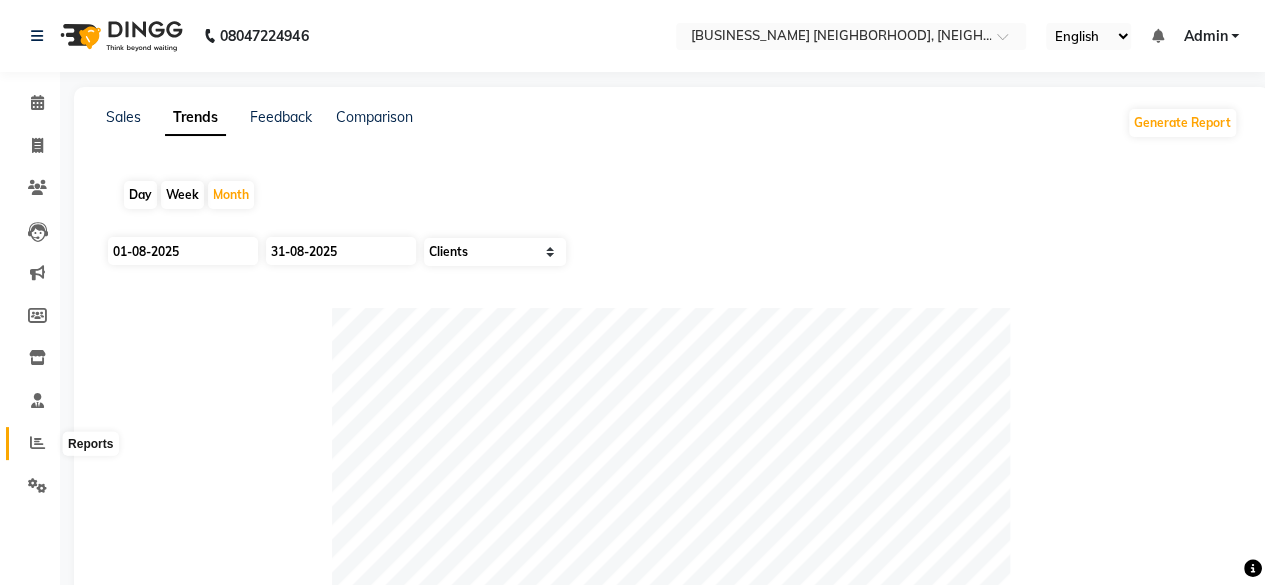 click 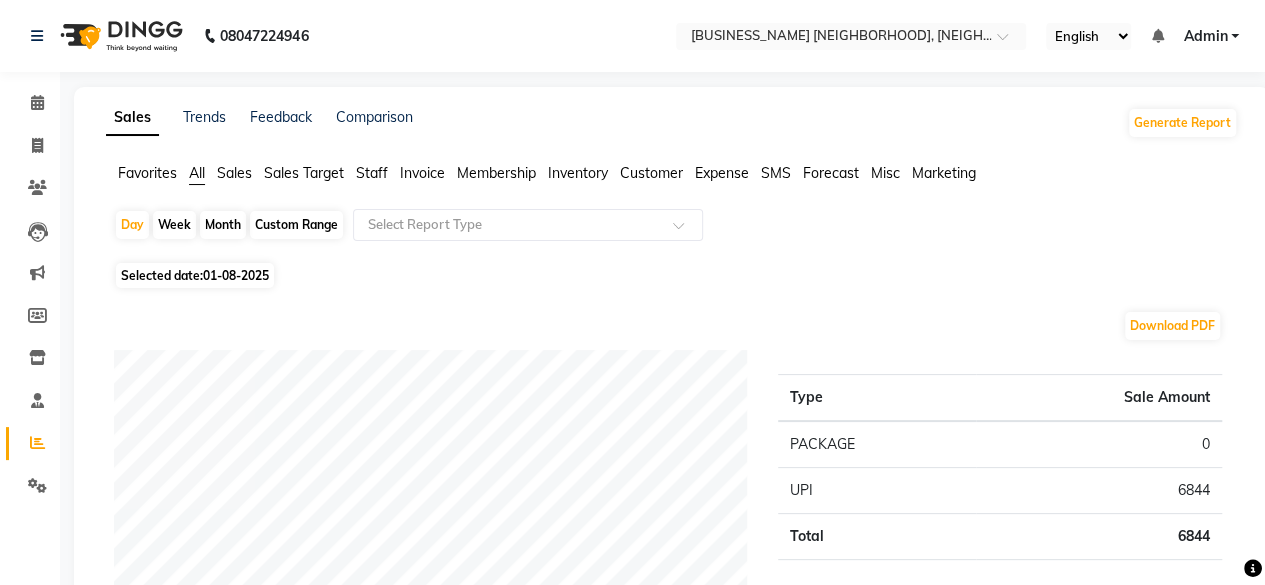 click on "Sales" 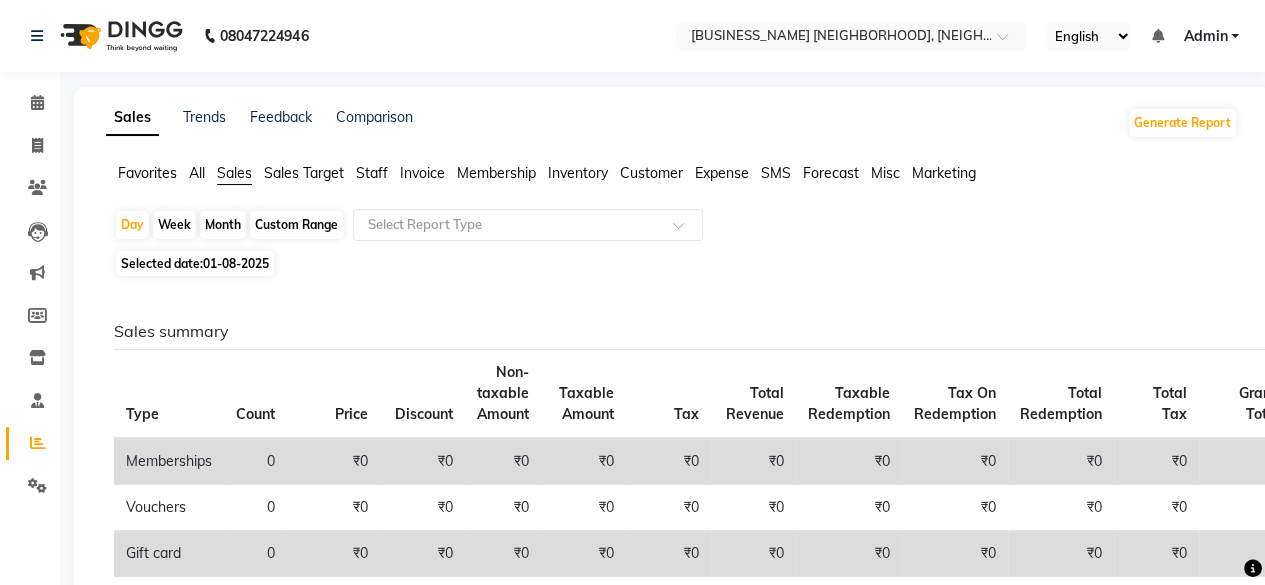 click on "Staff" 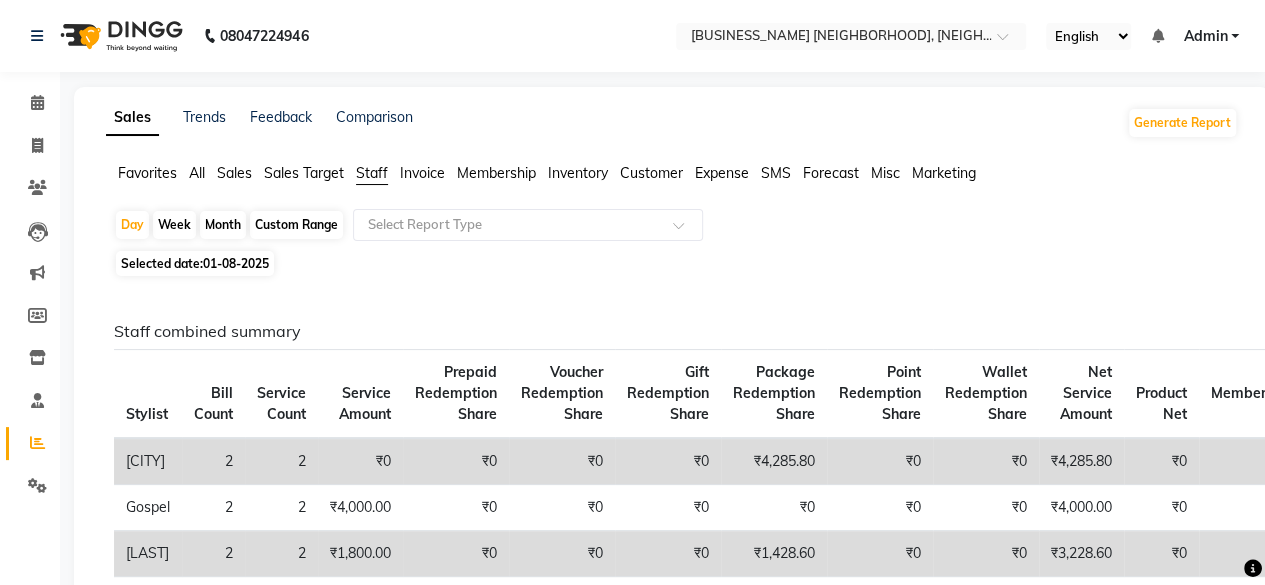 click on "Membership" 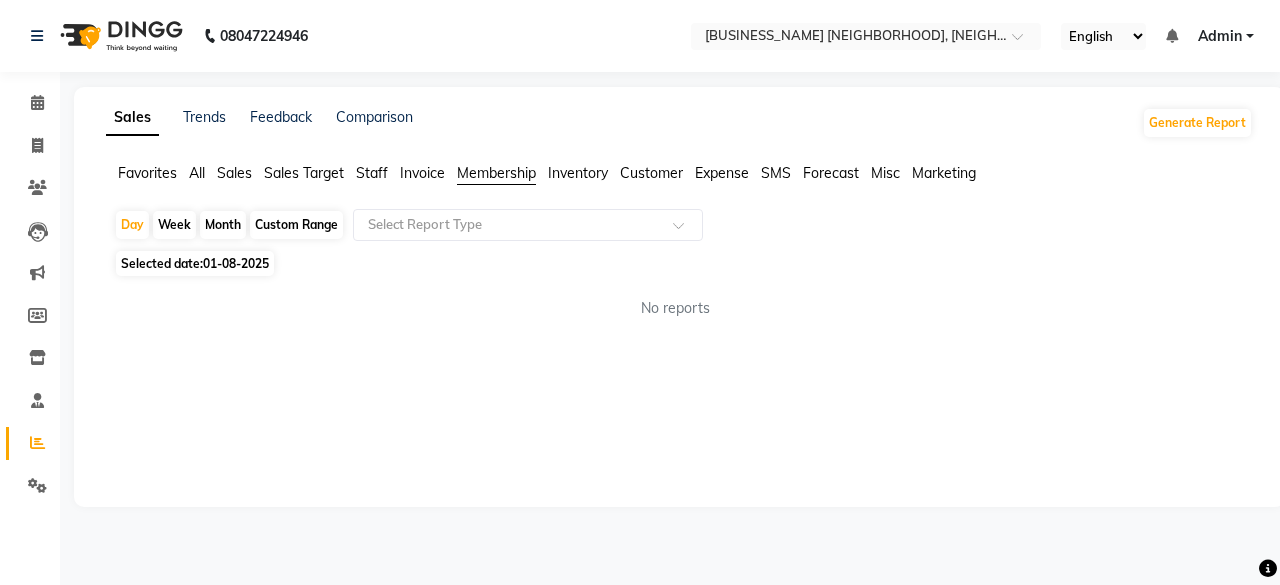 click on "Invoice" 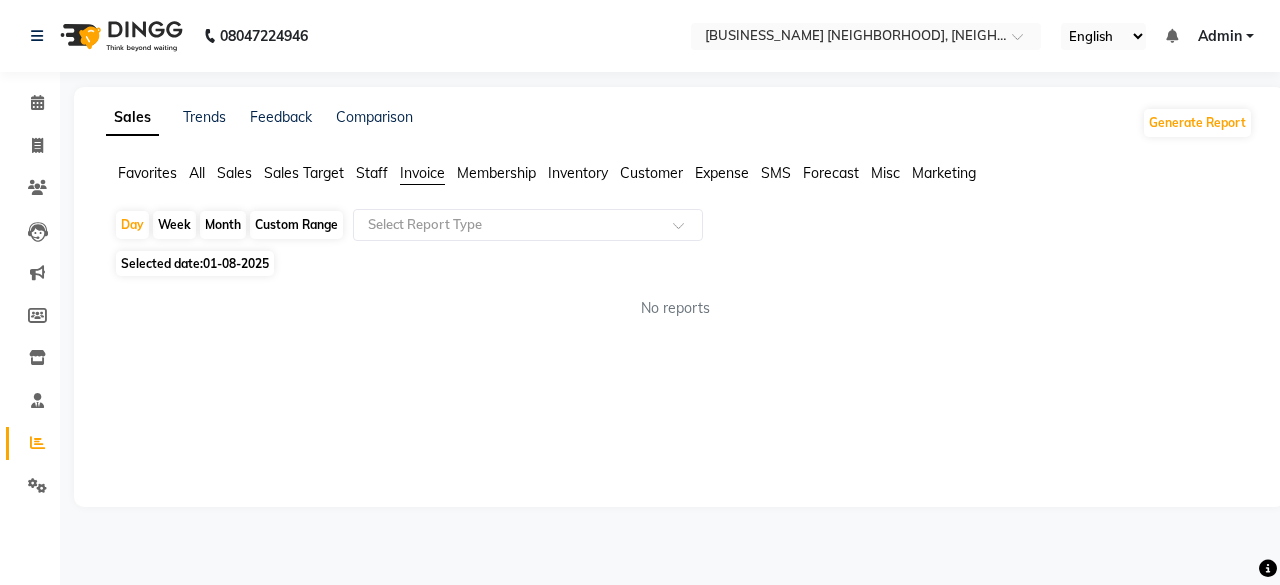 click on "Sales Target" 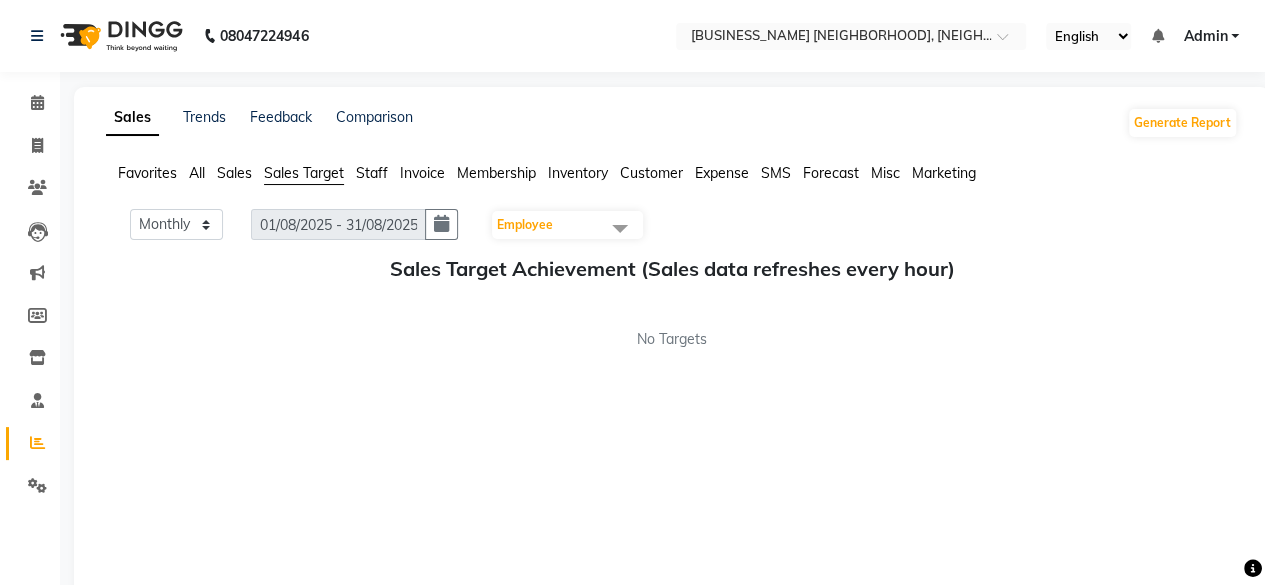 click on "Employee" 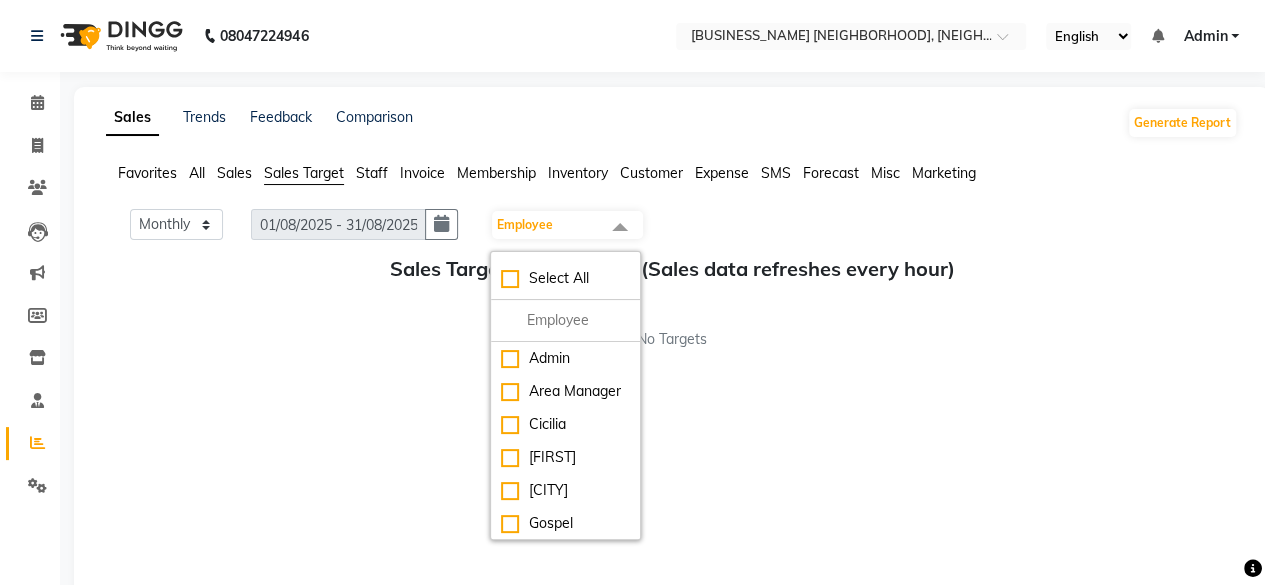 click on "Sales" 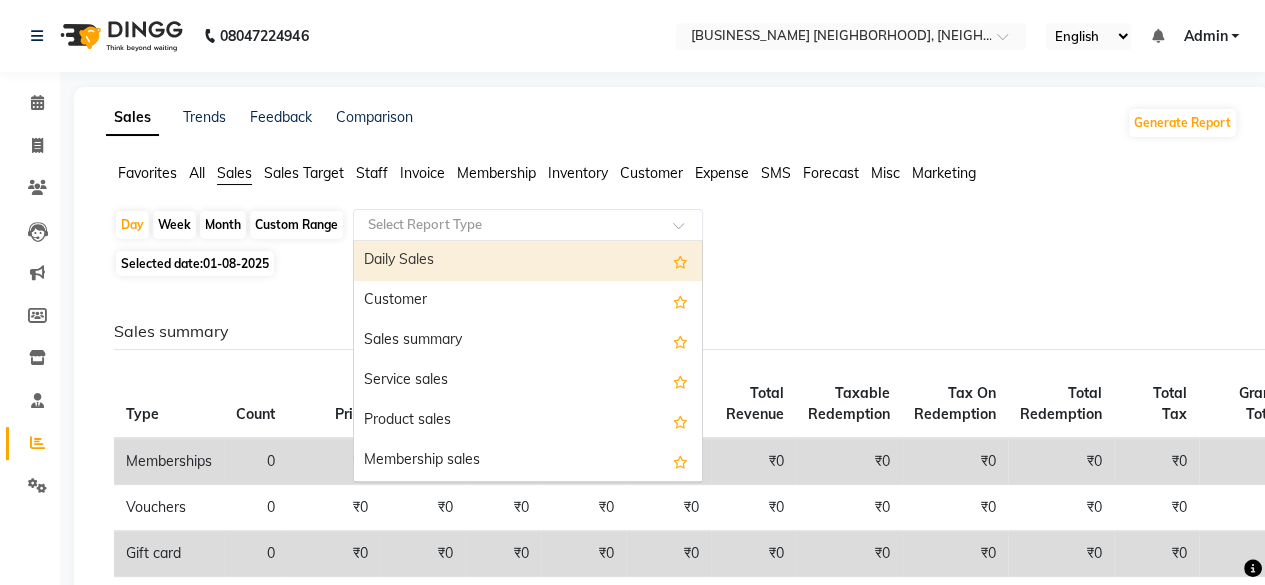 click 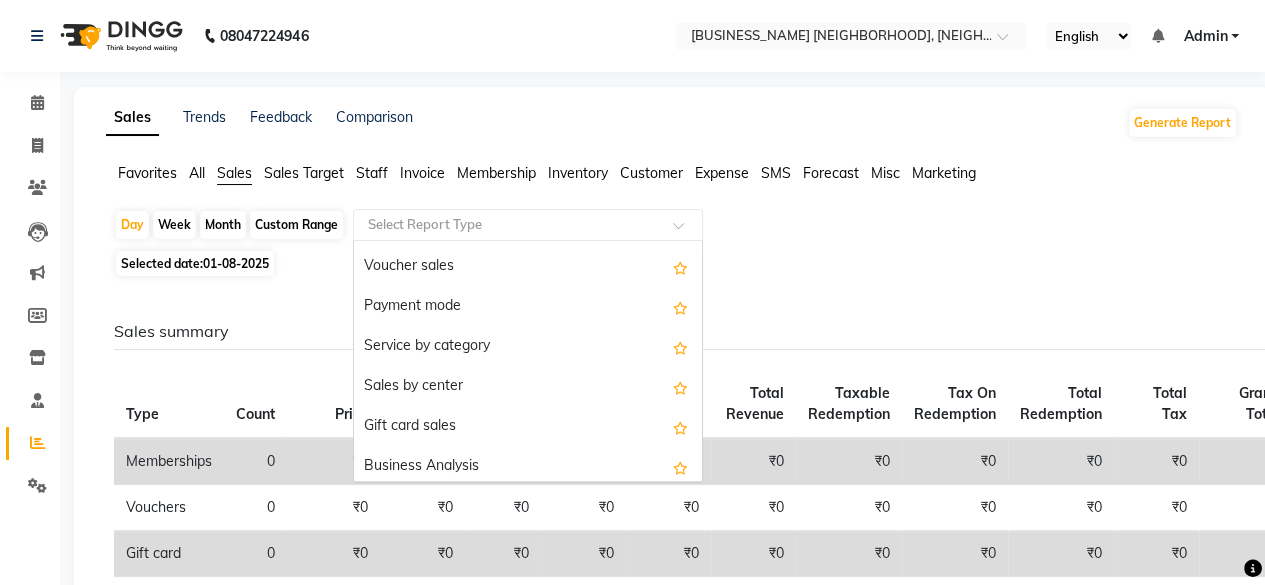 scroll, scrollTop: 295, scrollLeft: 0, axis: vertical 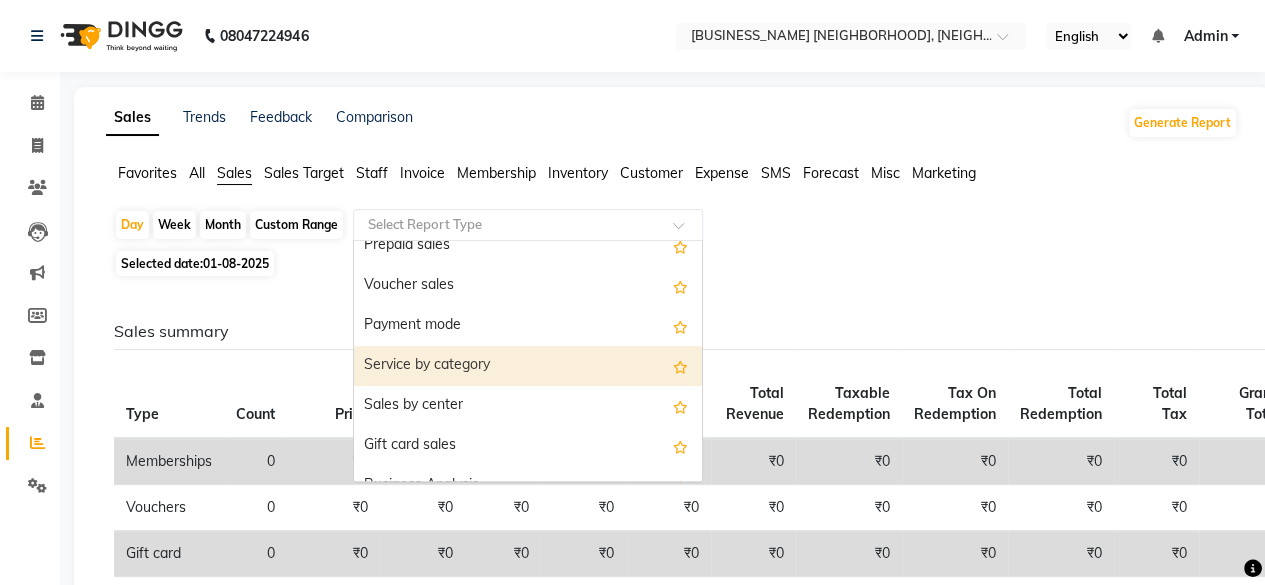 click on "Service by category" at bounding box center [528, 366] 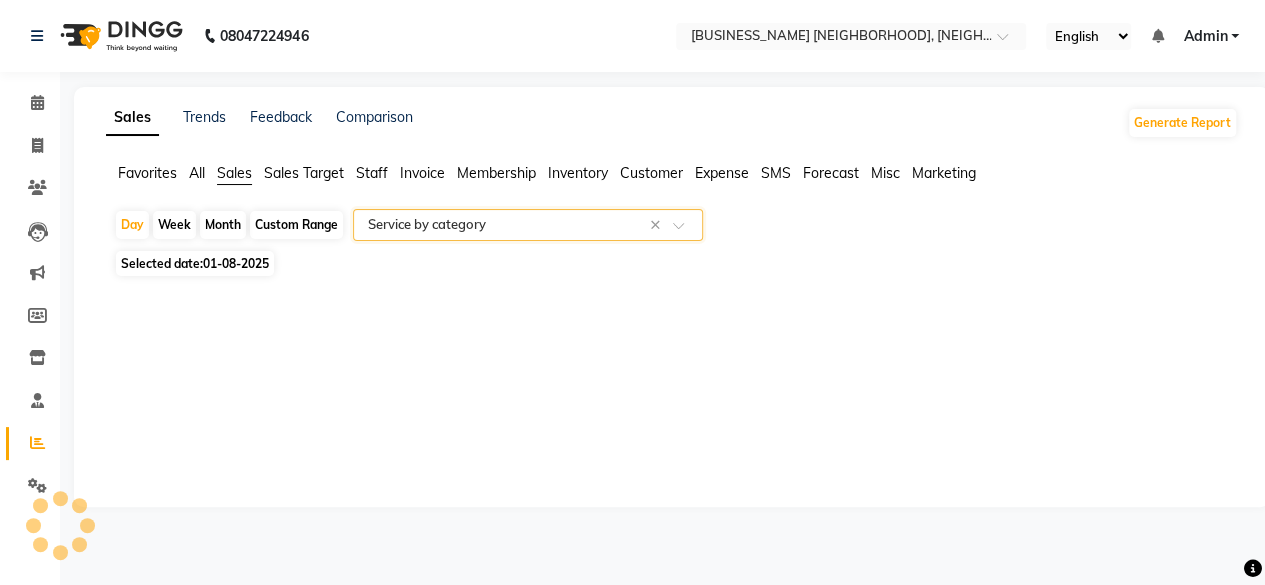 select on "full_report" 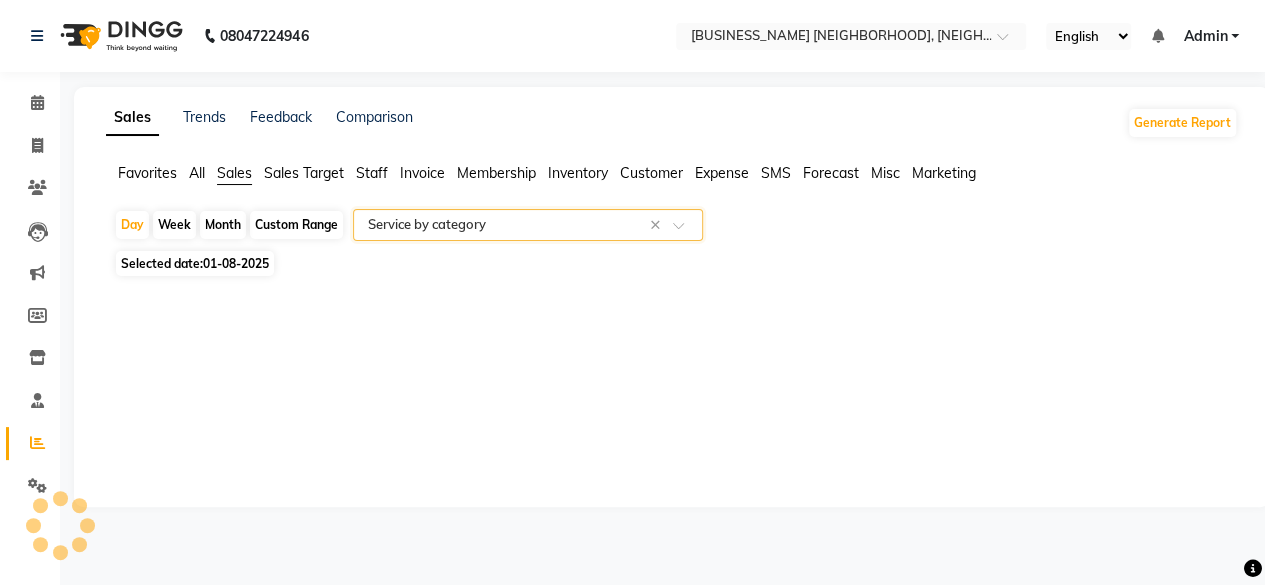 select on "csv" 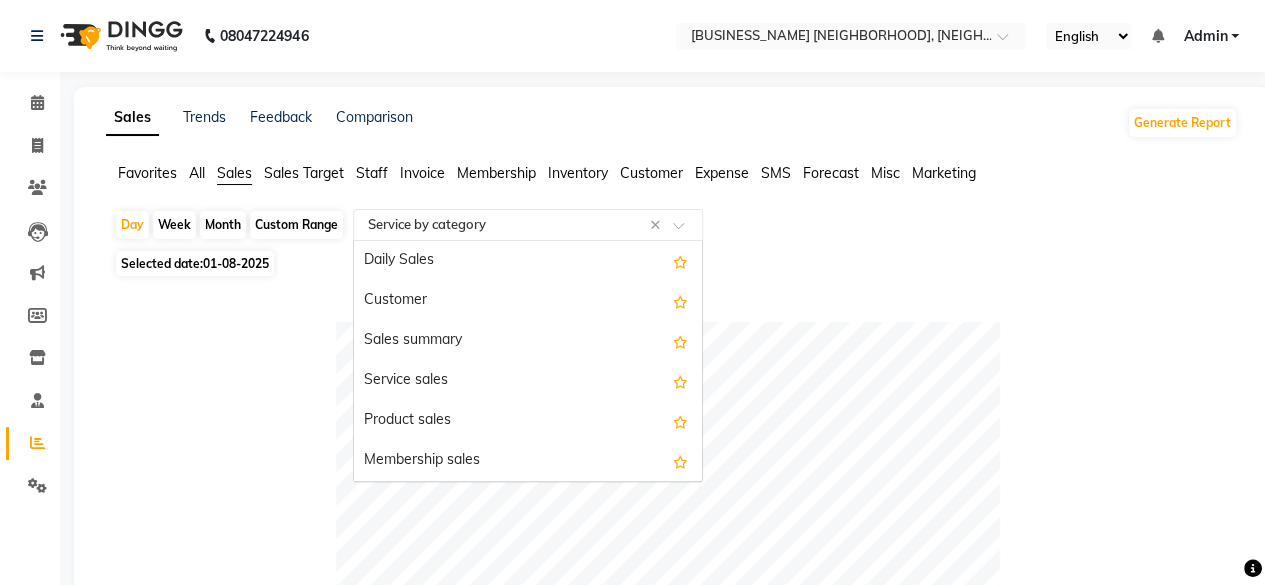 click 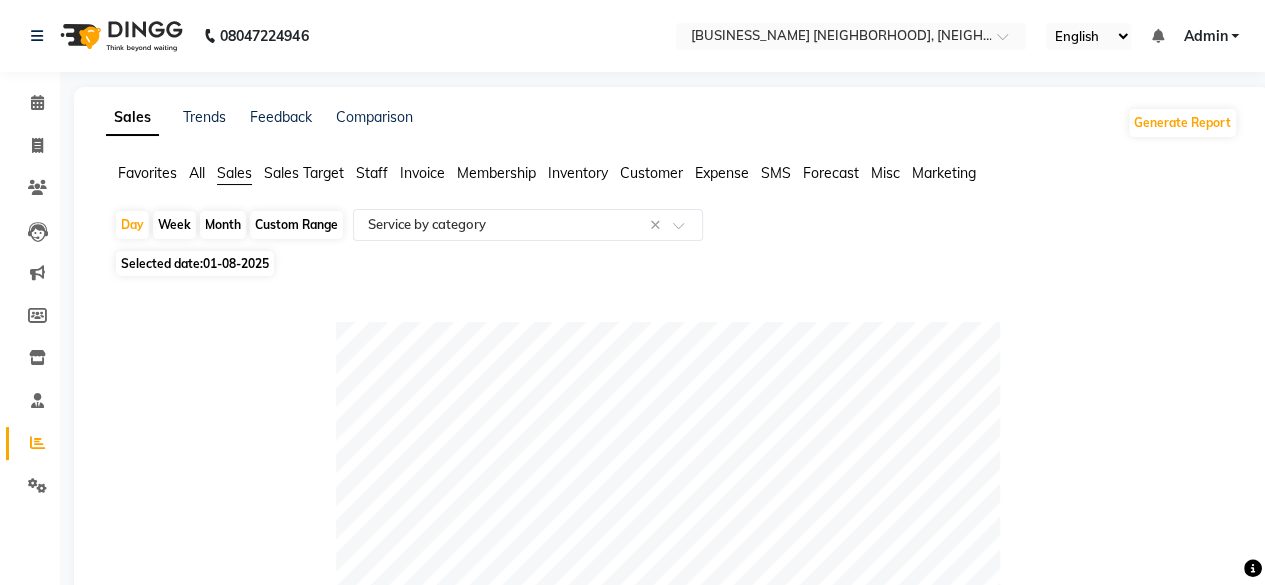 click on "Custom Range" 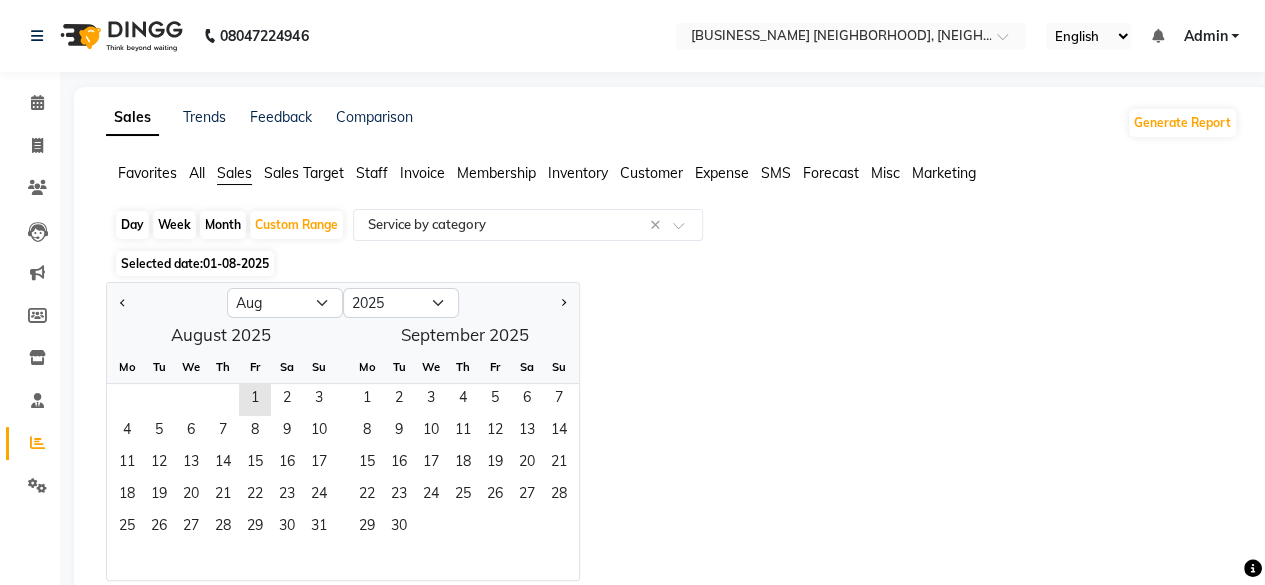 click on "Favorites All Sales Sales Target Staff Invoice Membership Inventory Customer Expense SMS Forecast Misc Marketing" 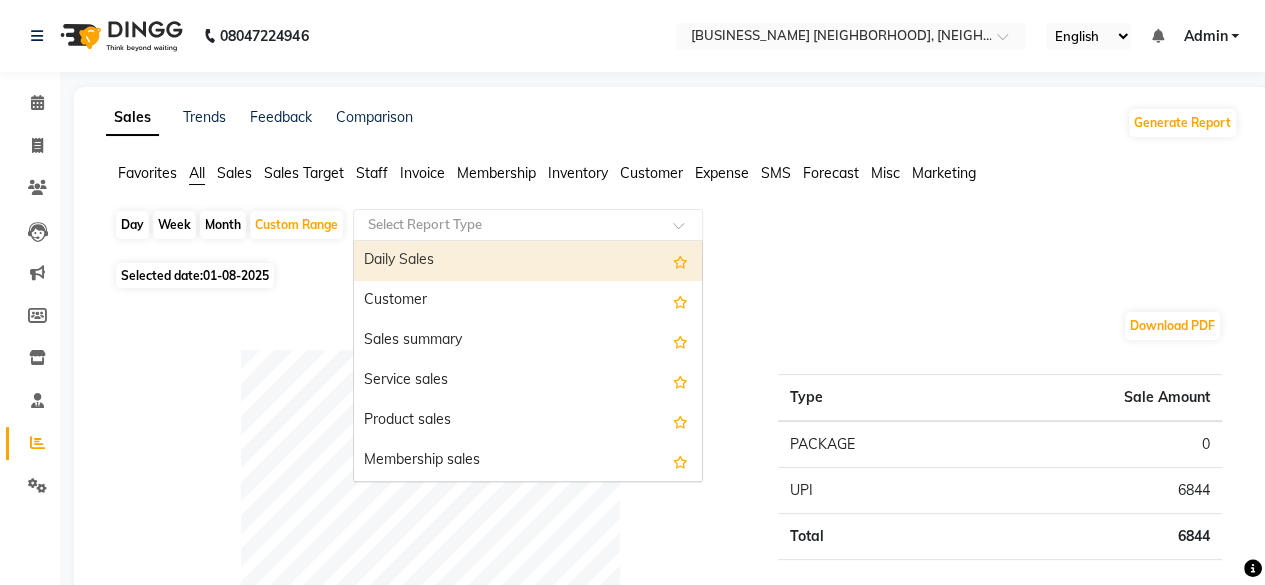 click on "Select Report Type" 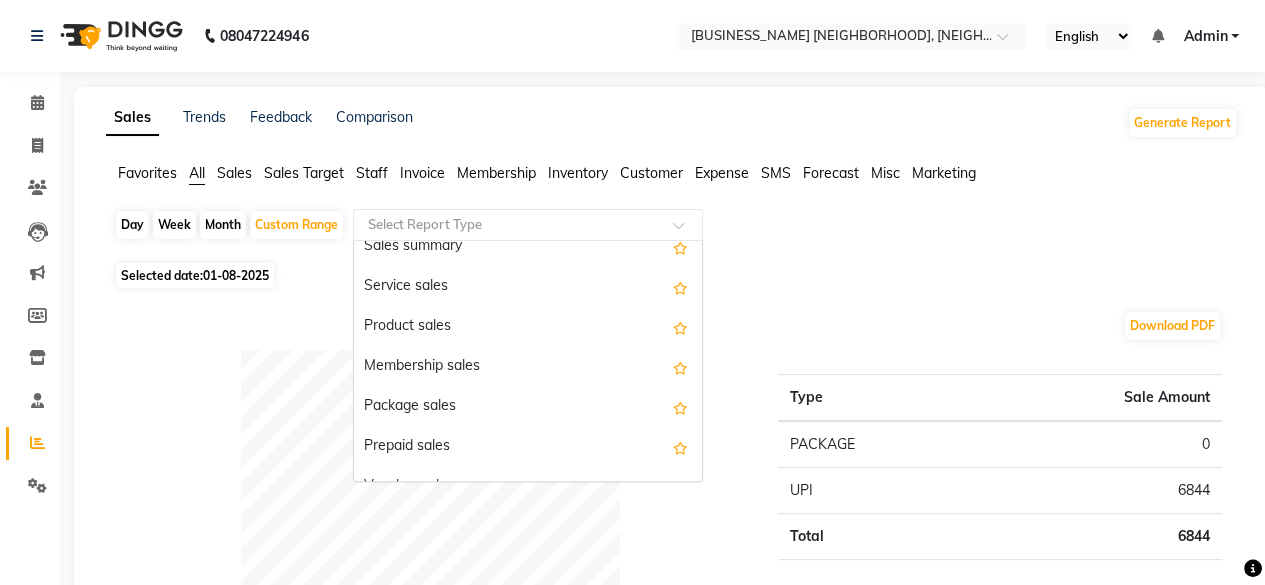 scroll, scrollTop: 65, scrollLeft: 0, axis: vertical 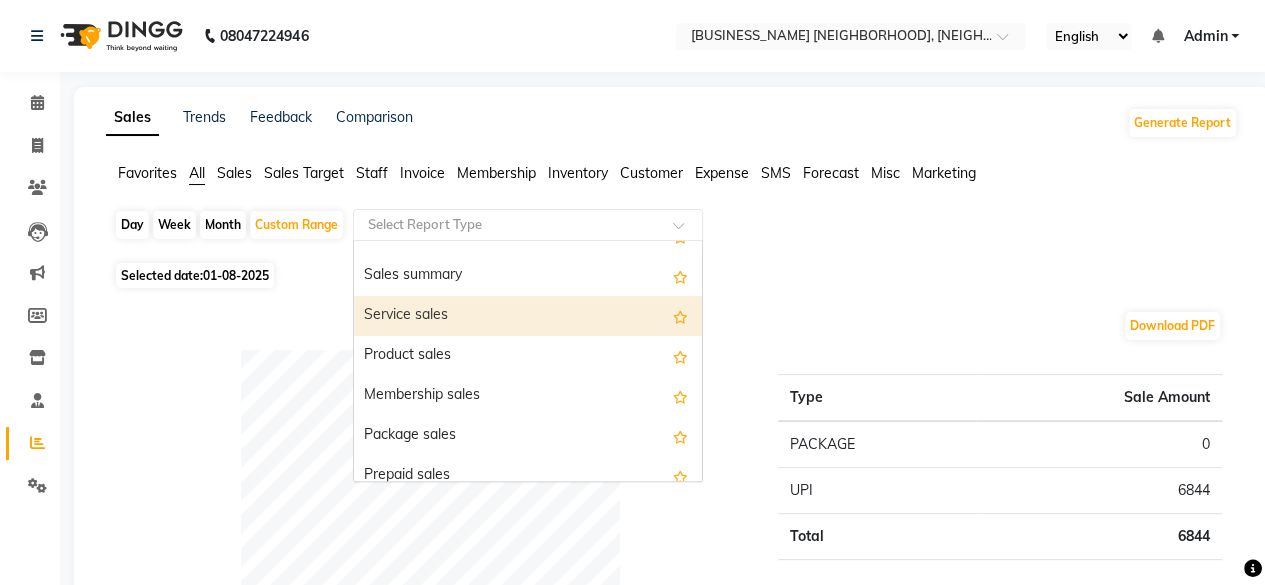 click on "Service sales" at bounding box center (528, 316) 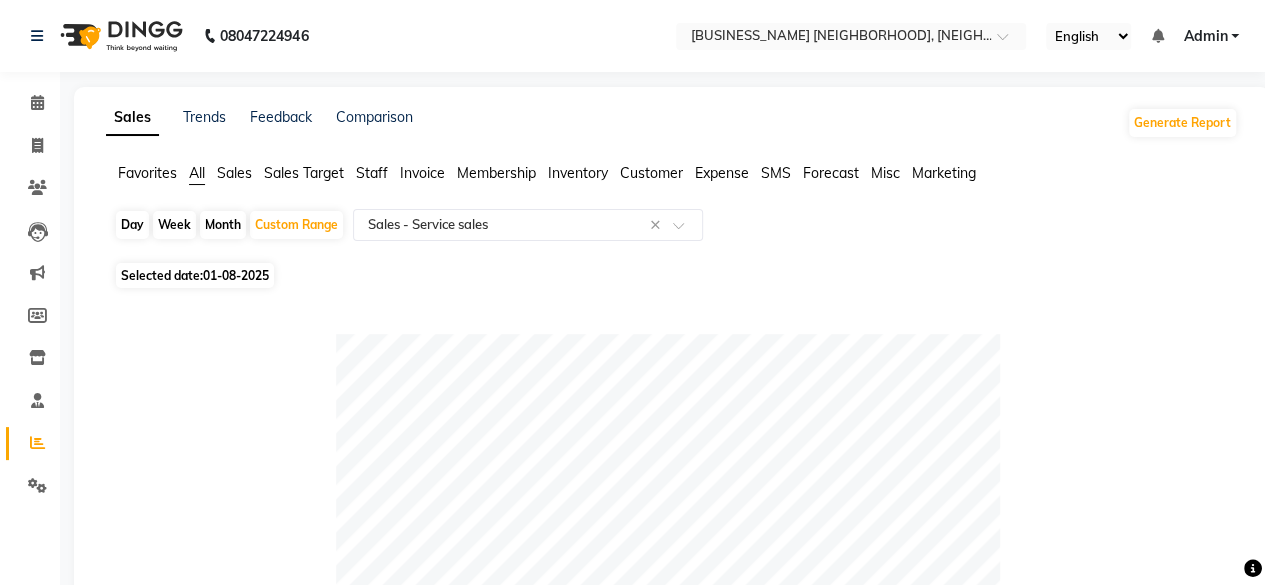 click on "Staff" 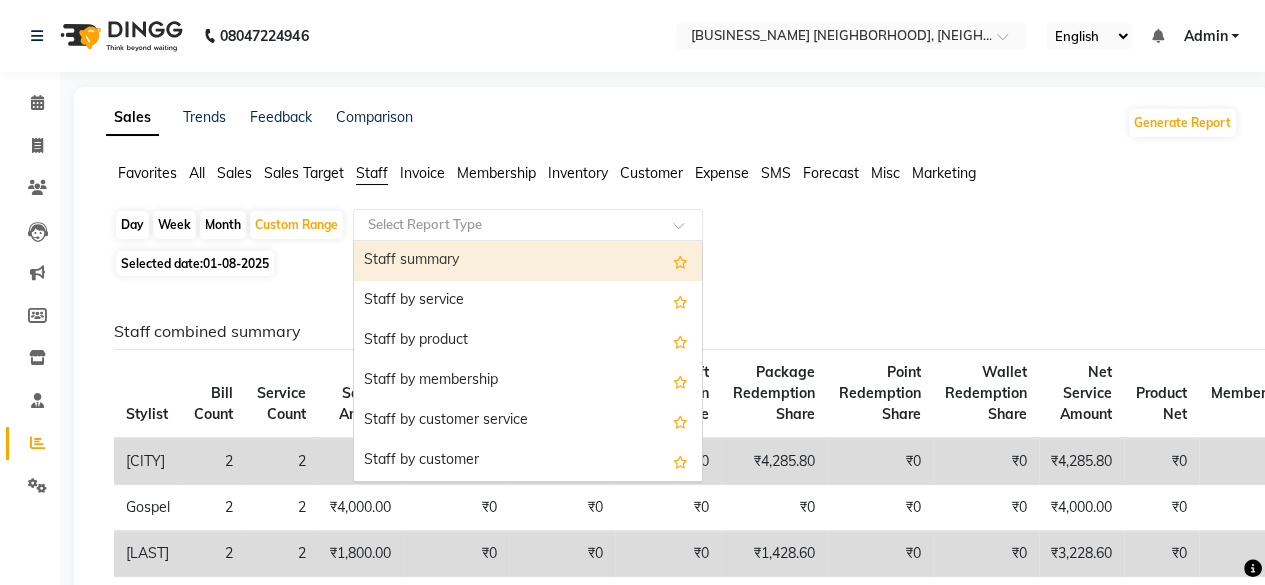 click 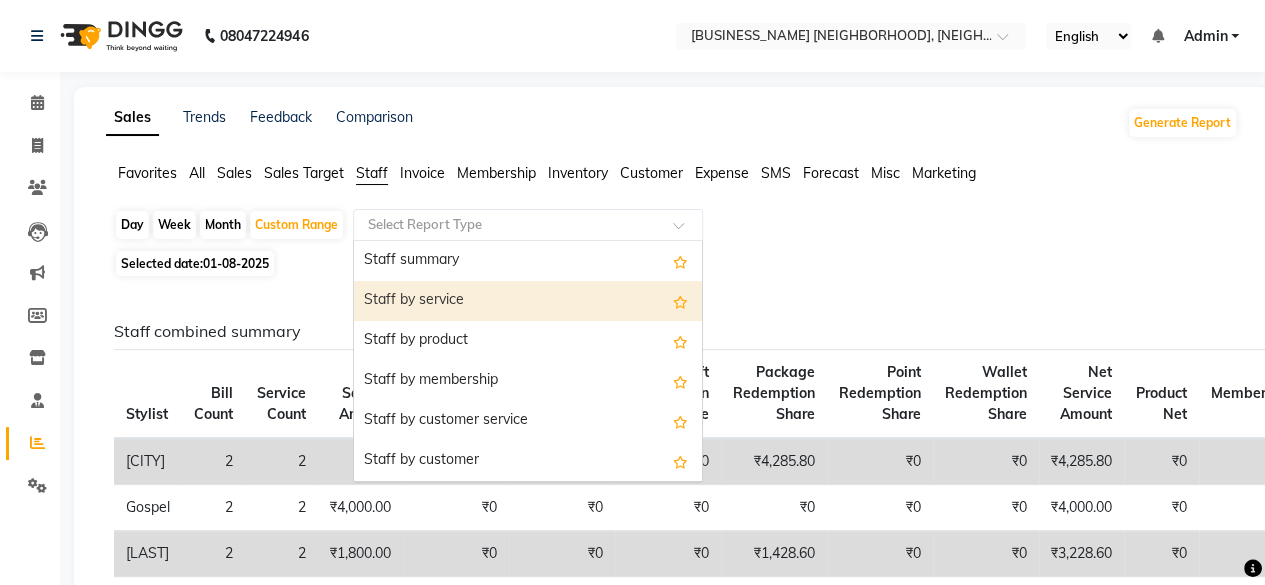 click on "Staff by service" at bounding box center [528, 301] 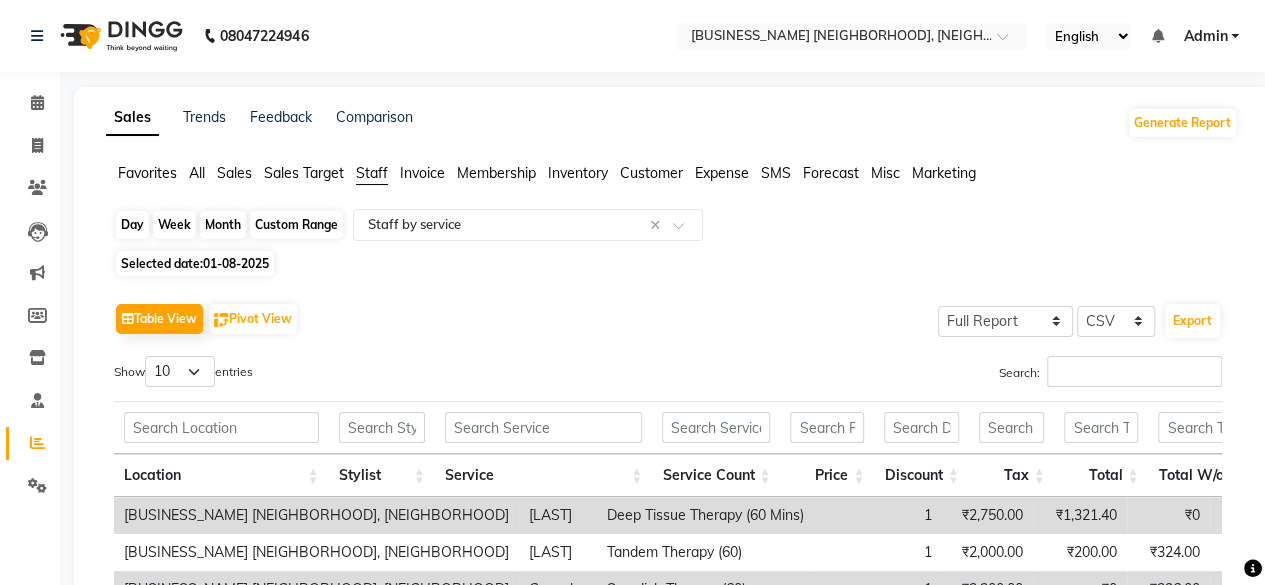 click on "Custom Range" 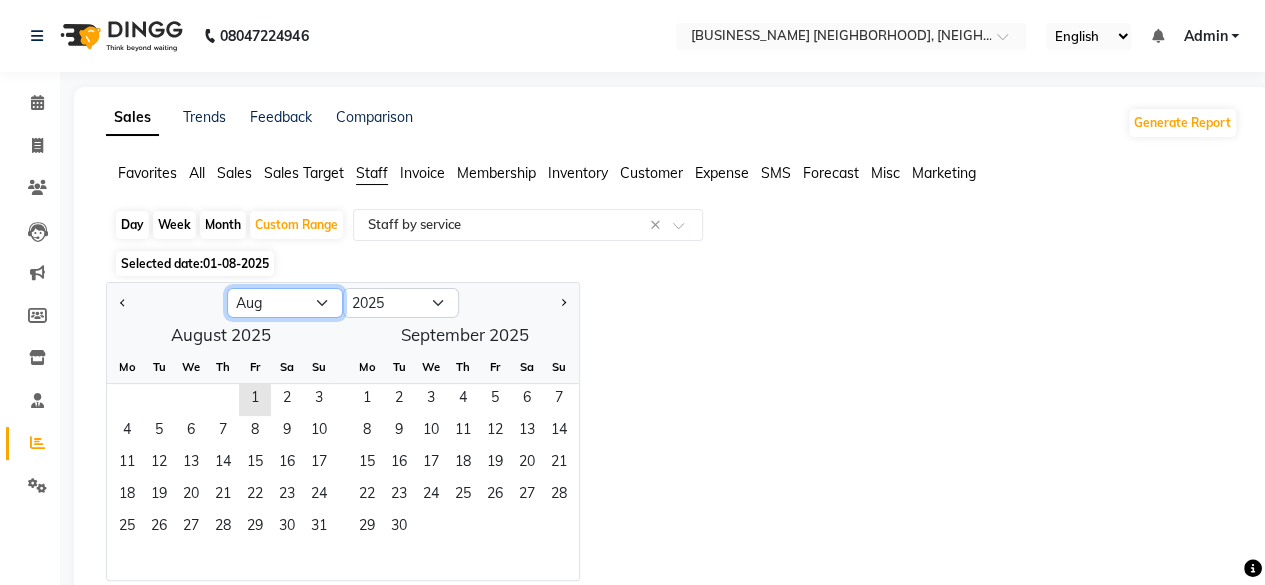 click on "Jan Feb Mar Apr May Jun Jul Aug Sep Oct Nov Dec" 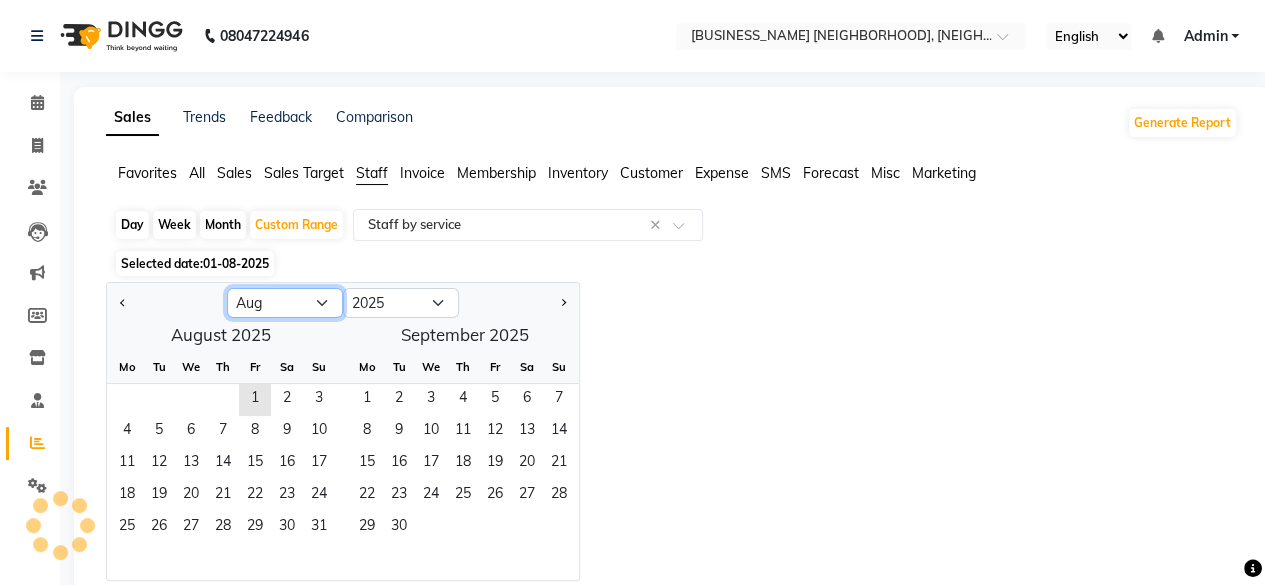 select on "7" 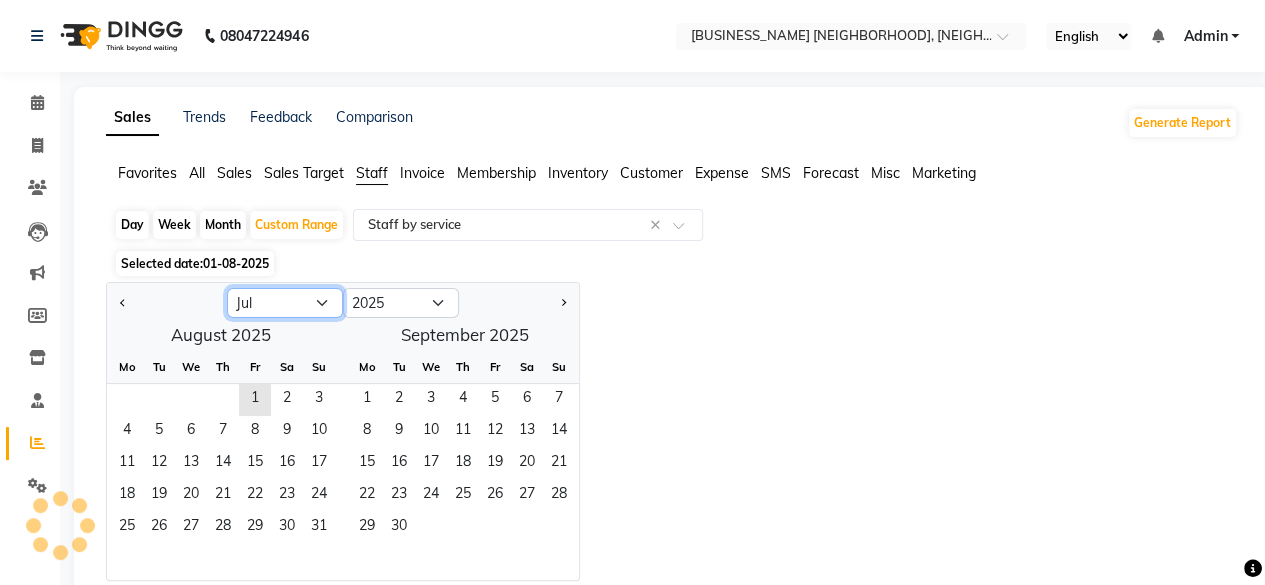 click on "Jan Feb Mar Apr May Jun Jul Aug Sep Oct Nov Dec" 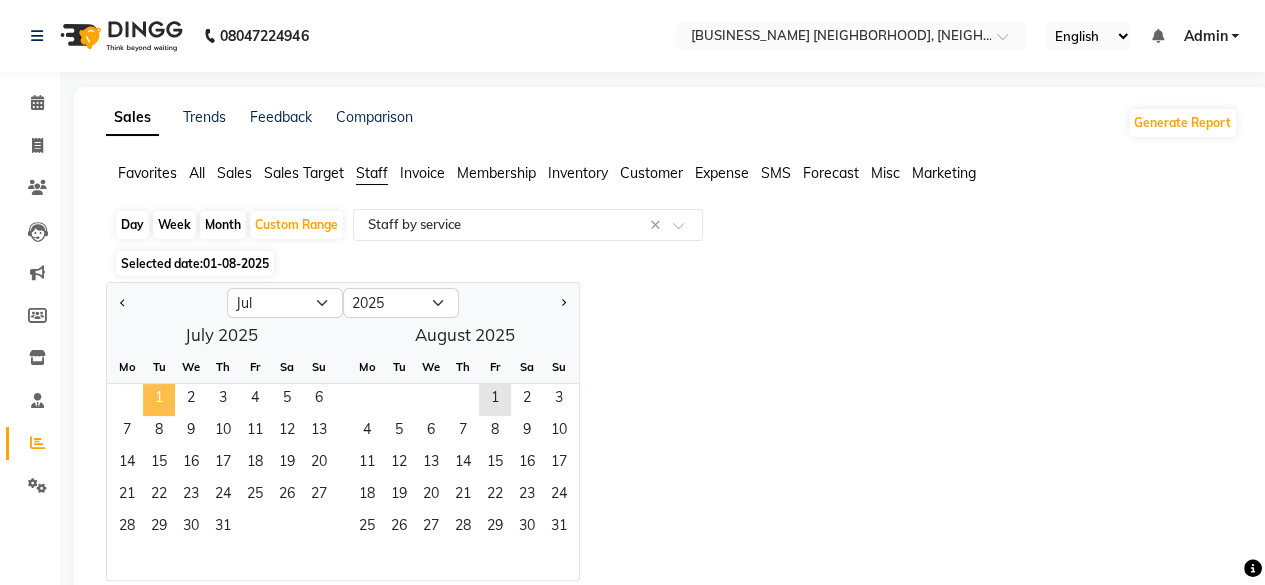 click on "1" 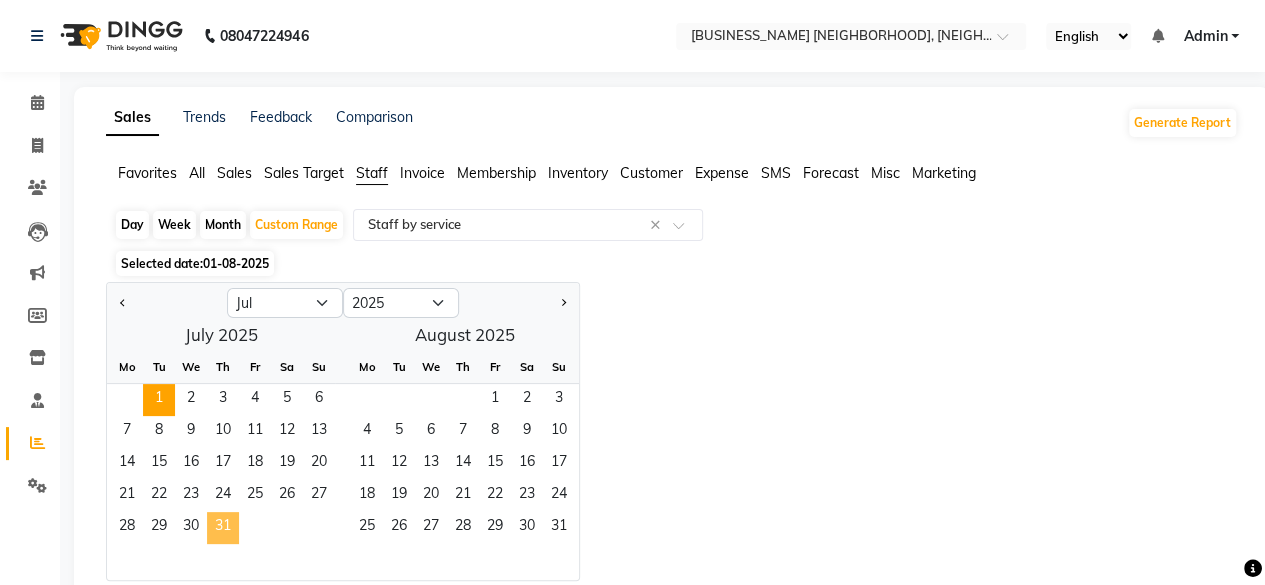 click on "31" 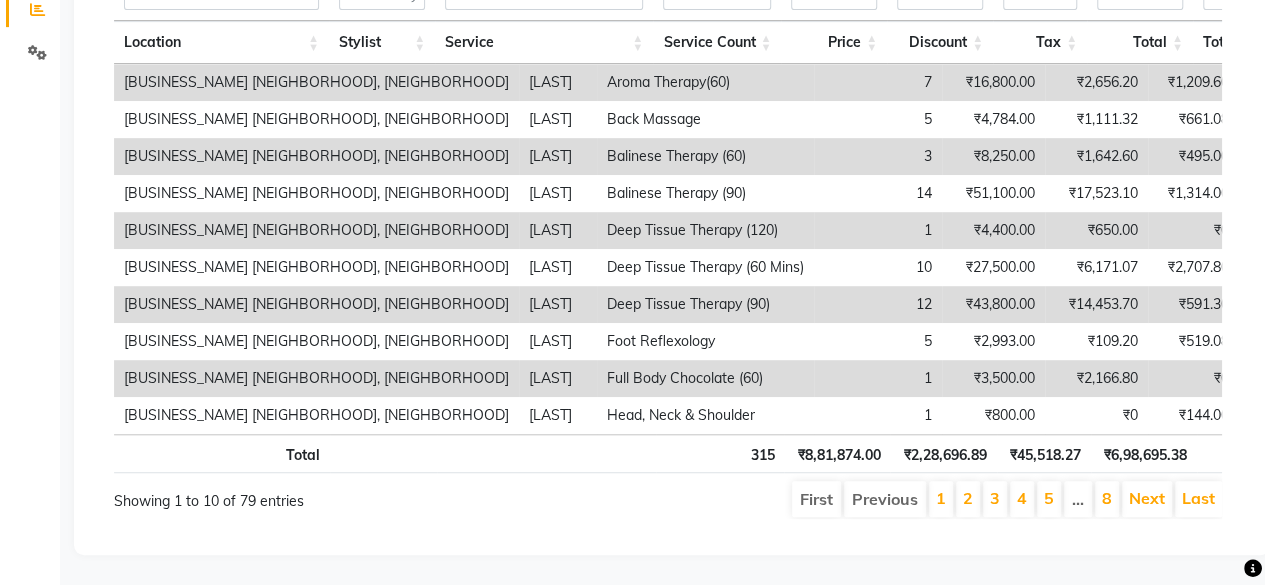 scroll, scrollTop: 443, scrollLeft: 0, axis: vertical 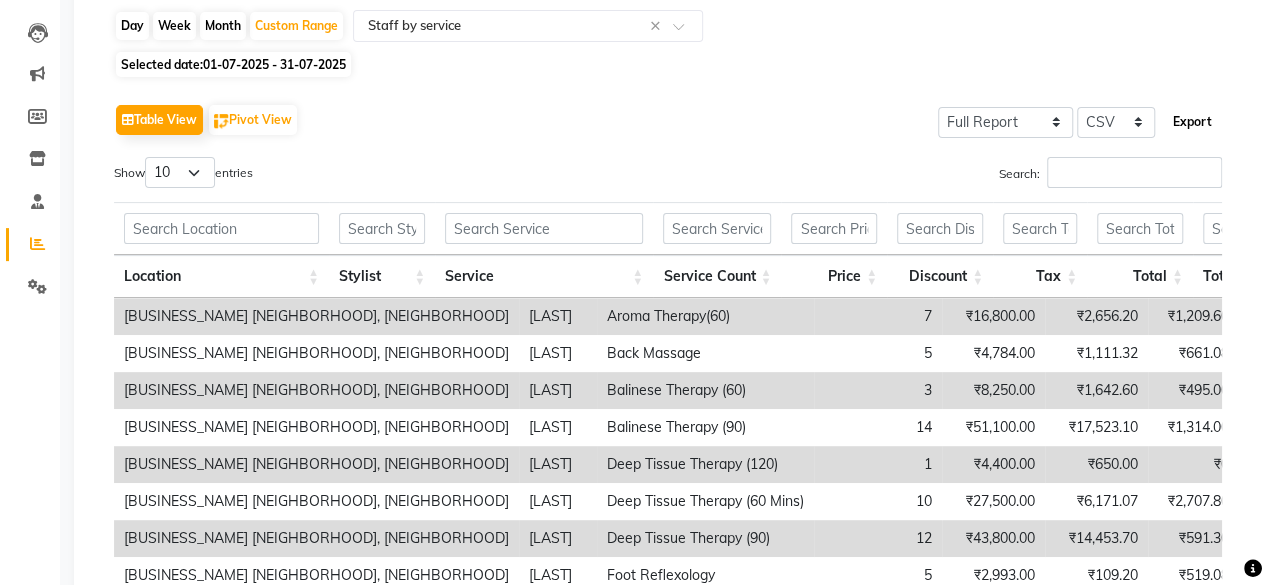 click on "Export" 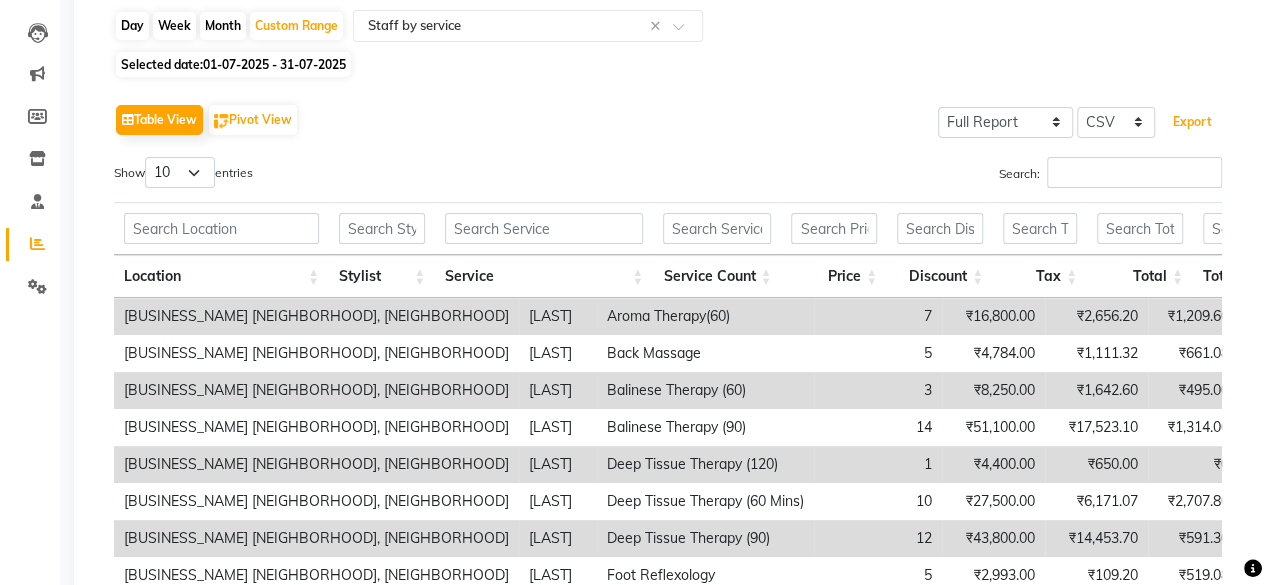 type 